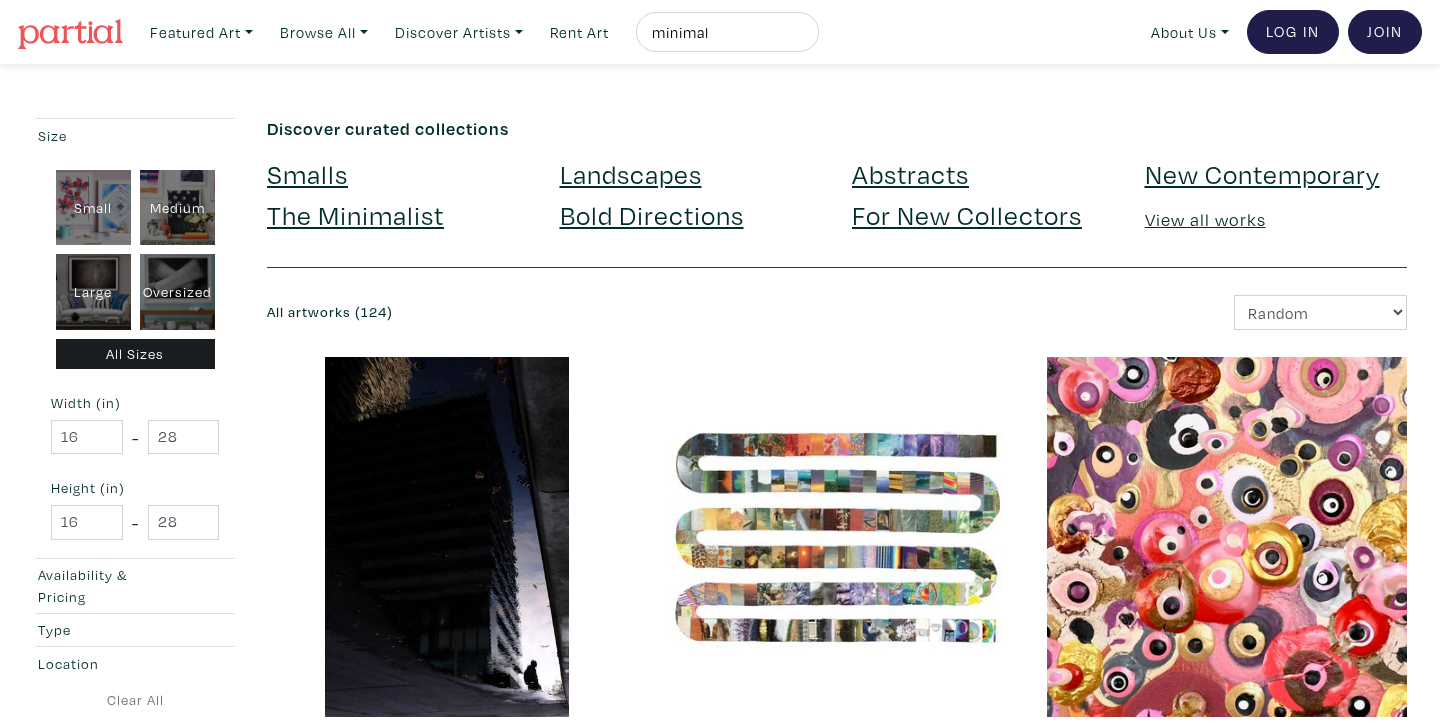 scroll, scrollTop: 3850, scrollLeft: 0, axis: vertical 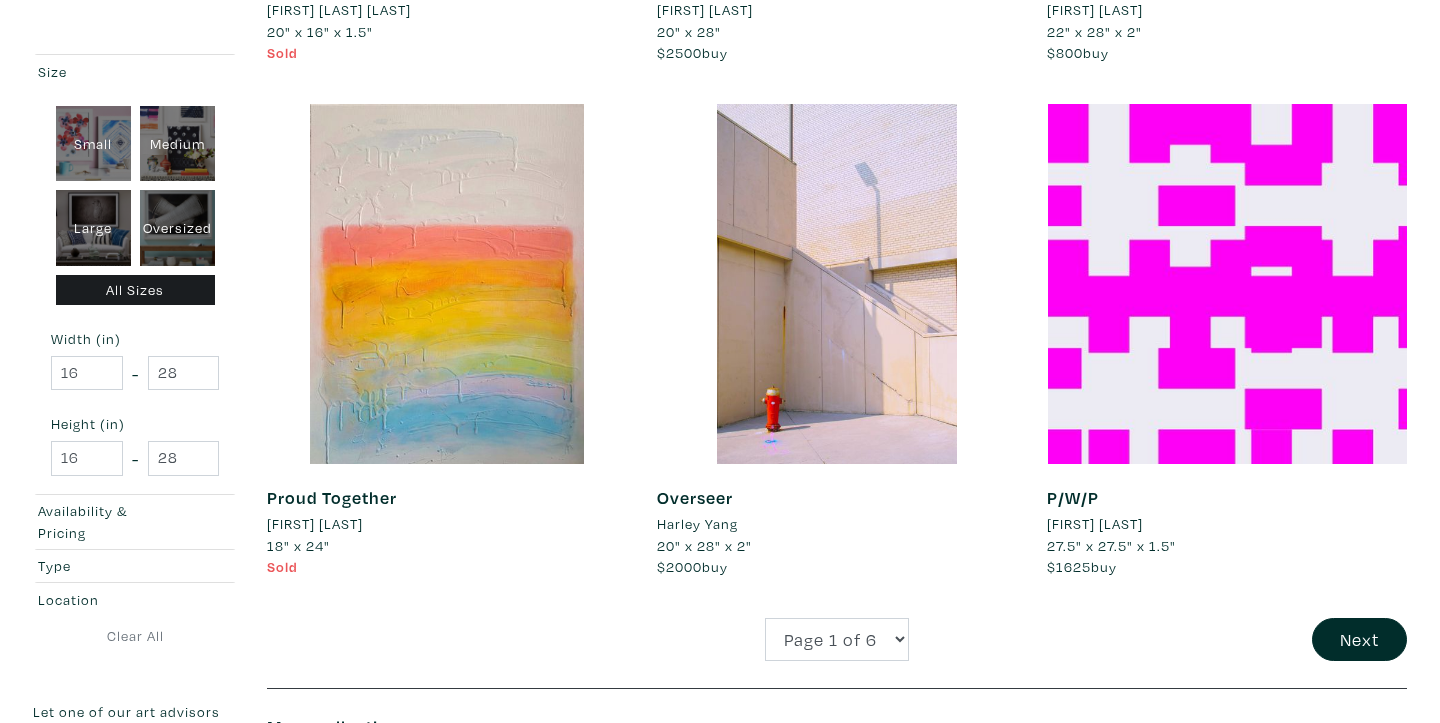 click on "[FIRST] [LAST]" at bounding box center [1095, 524] 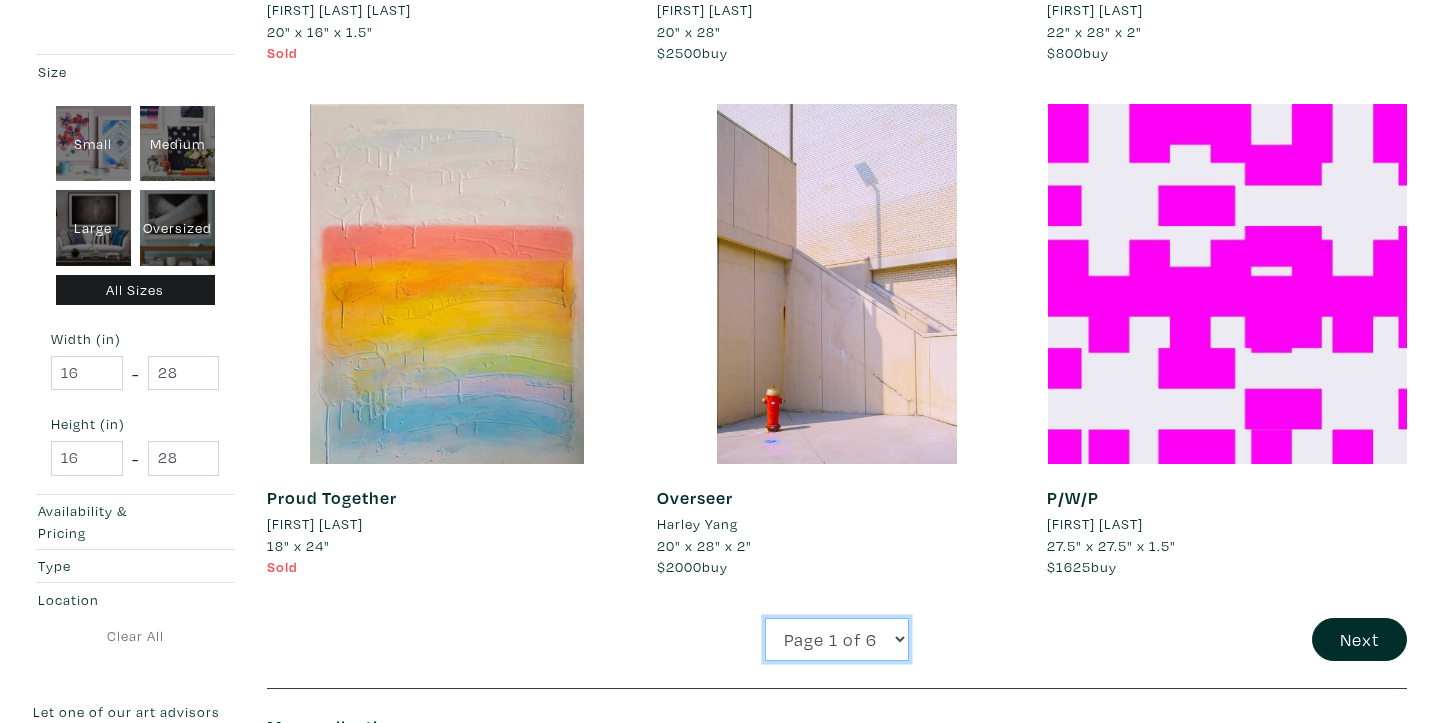 click on "Page 1 of 6
Page 2 of 6
Page 3 of 6
Page 4 of 6
Page 5 of 6
Page 6 of 6" at bounding box center (837, 639) 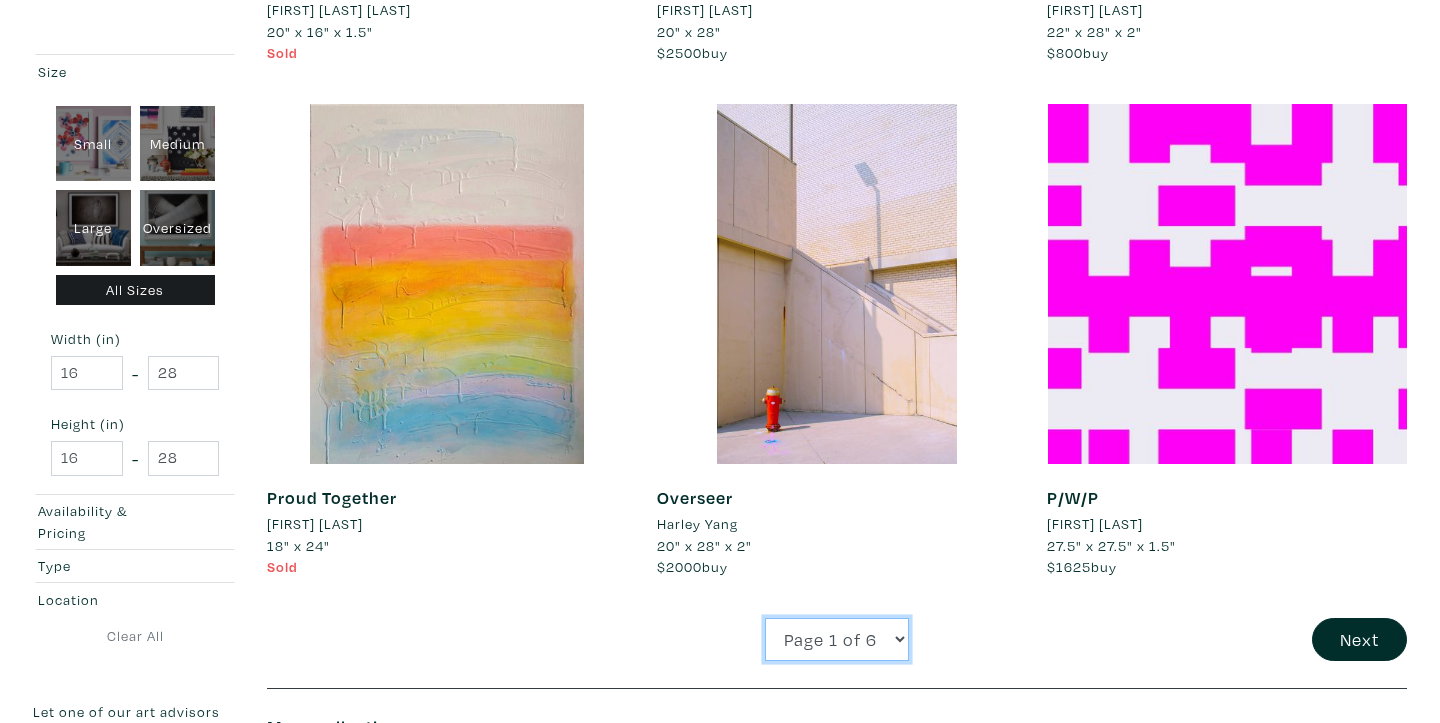 select on "3" 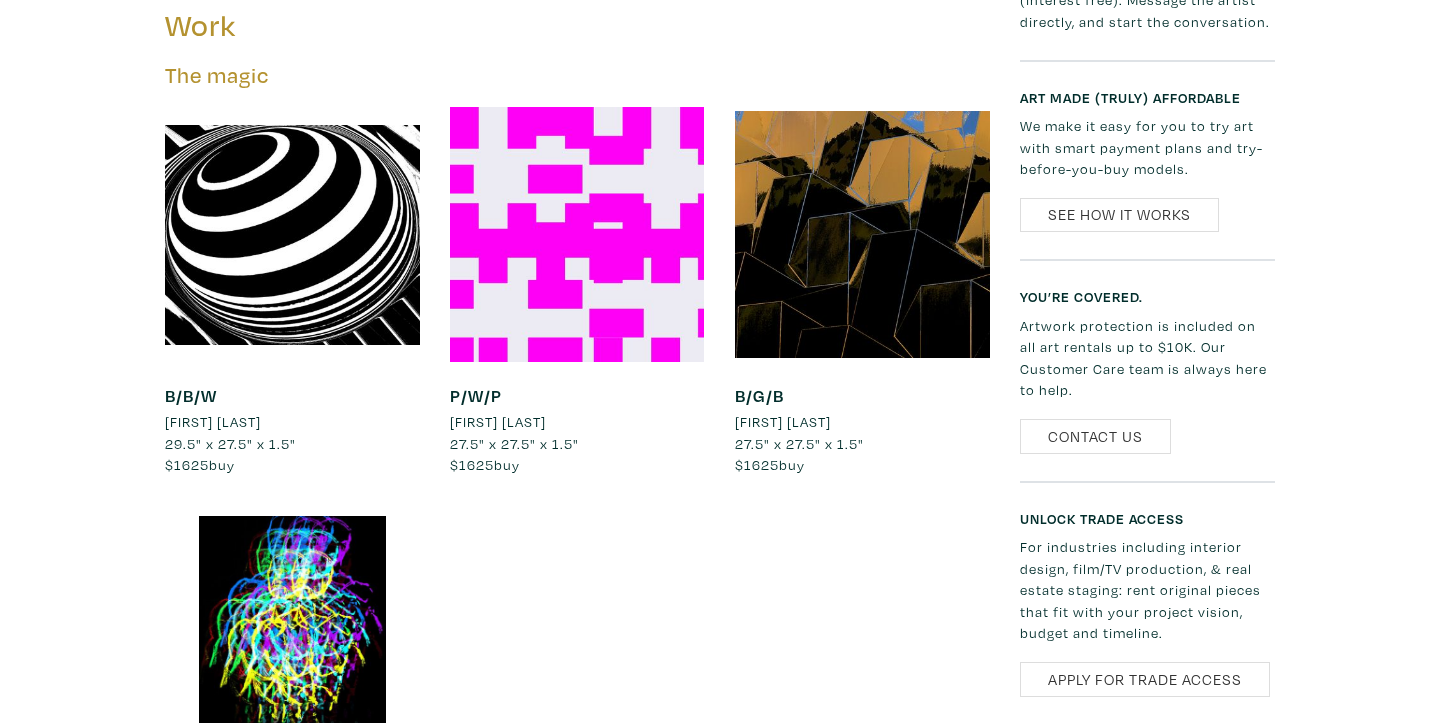 scroll, scrollTop: 1104, scrollLeft: 0, axis: vertical 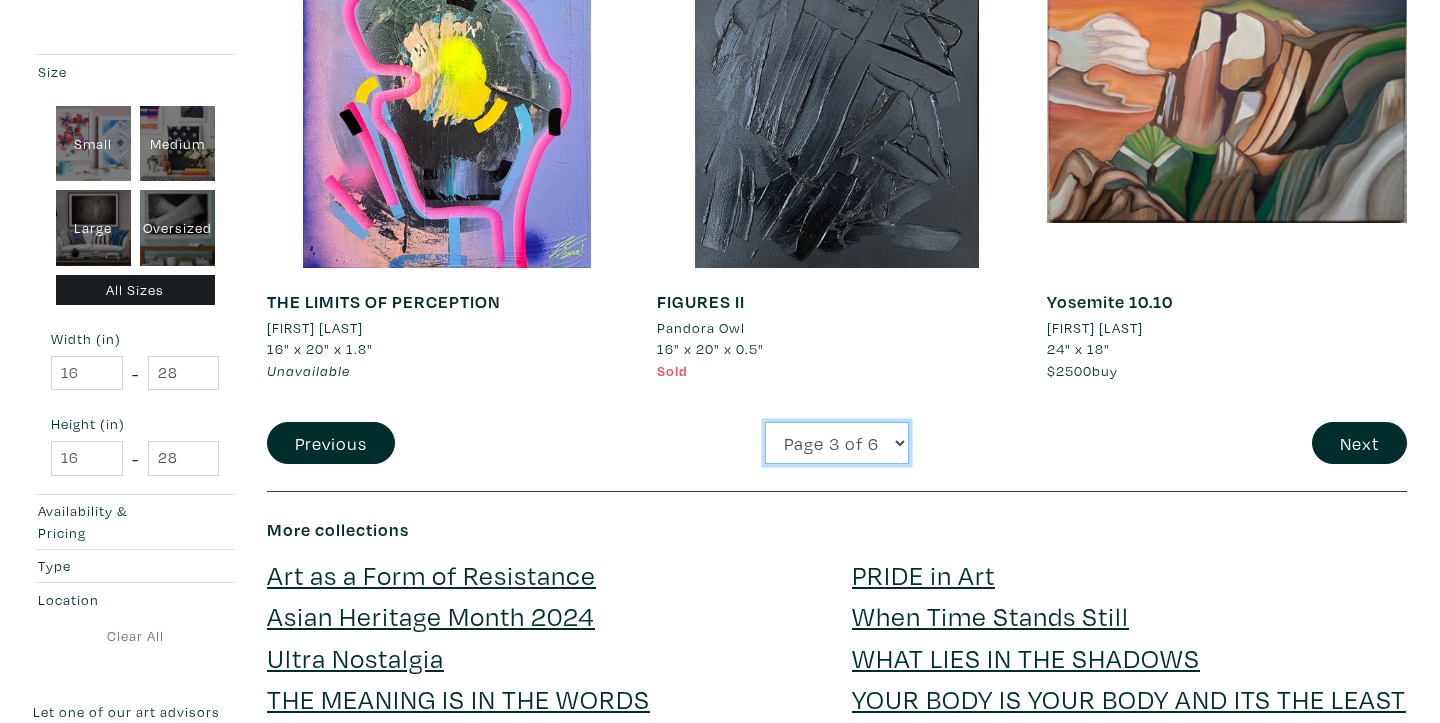 click on "Page 1 of 6
Page 2 of 6
Page 3 of 6
Page 4 of 6
Page 5 of 6
Page 6 of 6" at bounding box center (837, 443) 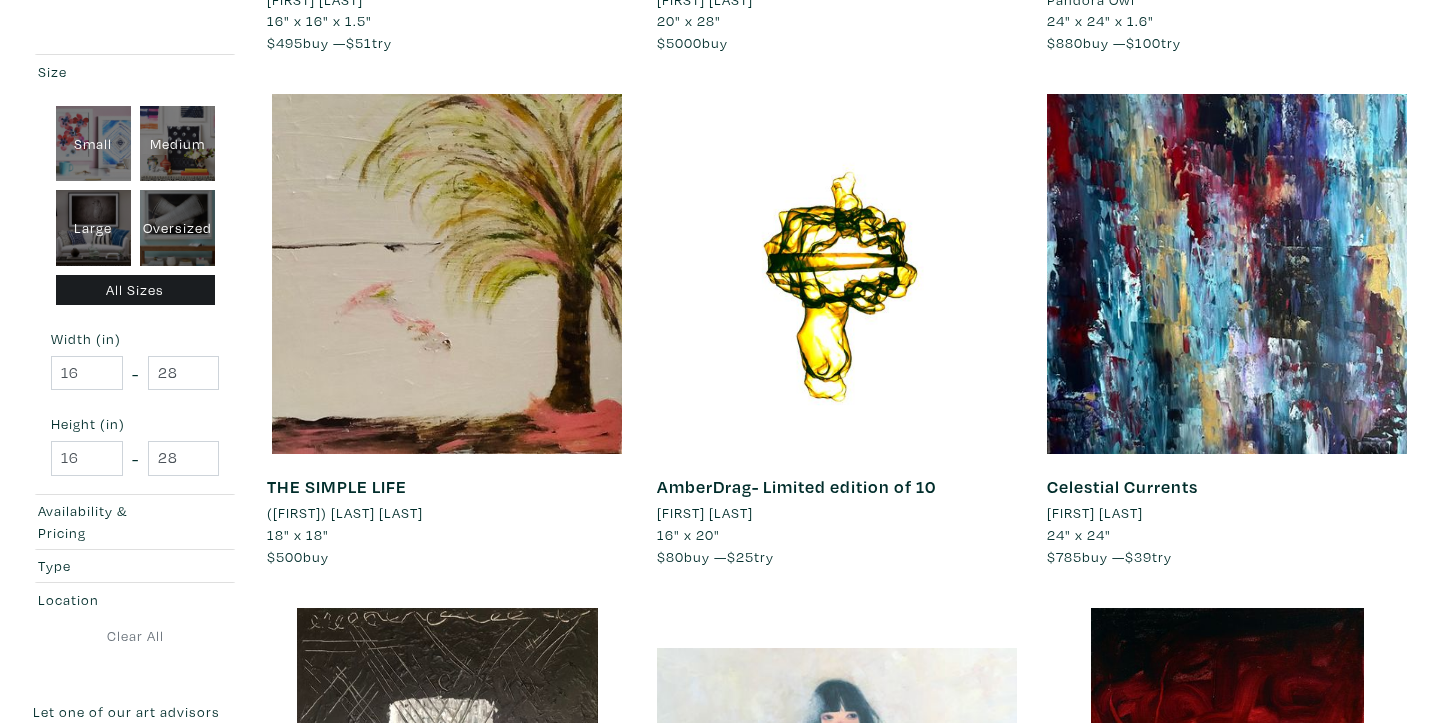 scroll, scrollTop: 1302, scrollLeft: 0, axis: vertical 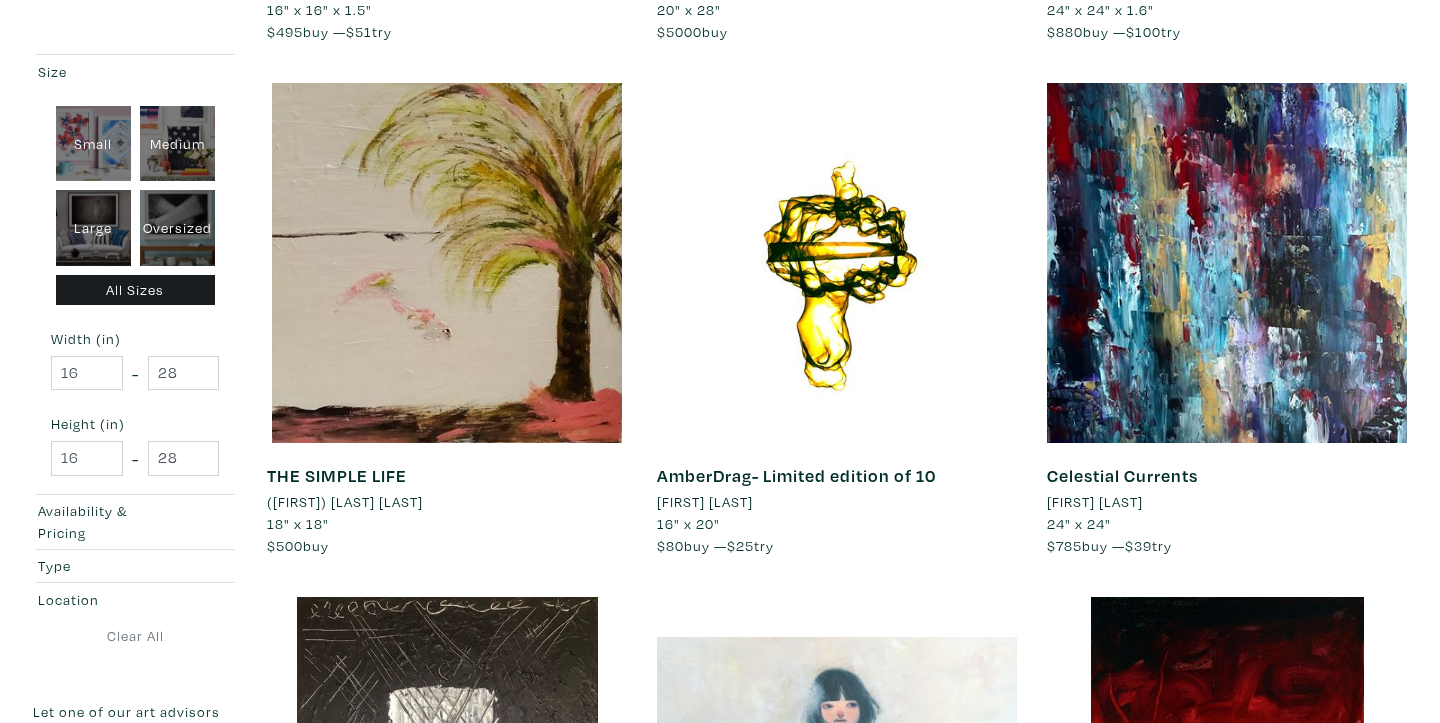 click on "Andria Keen" at bounding box center [705, 502] 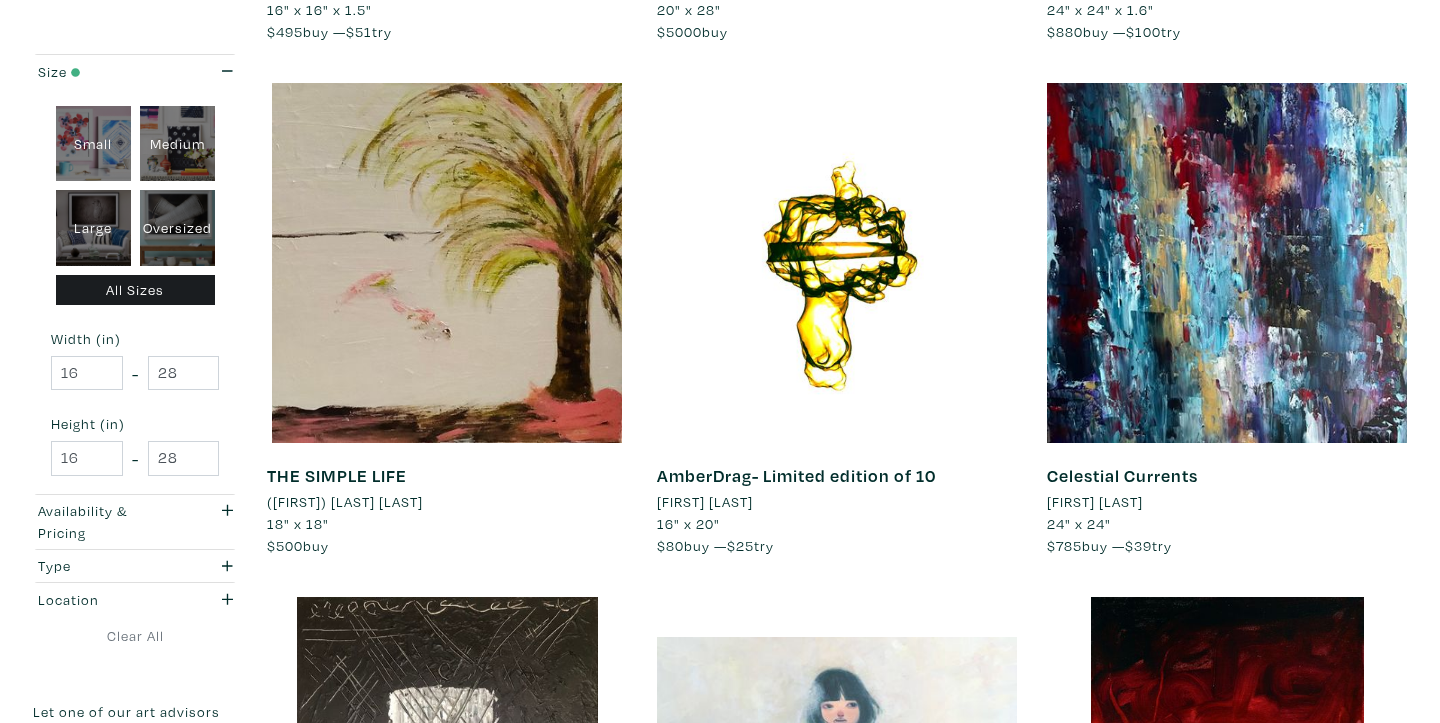 scroll, scrollTop: 0, scrollLeft: 0, axis: both 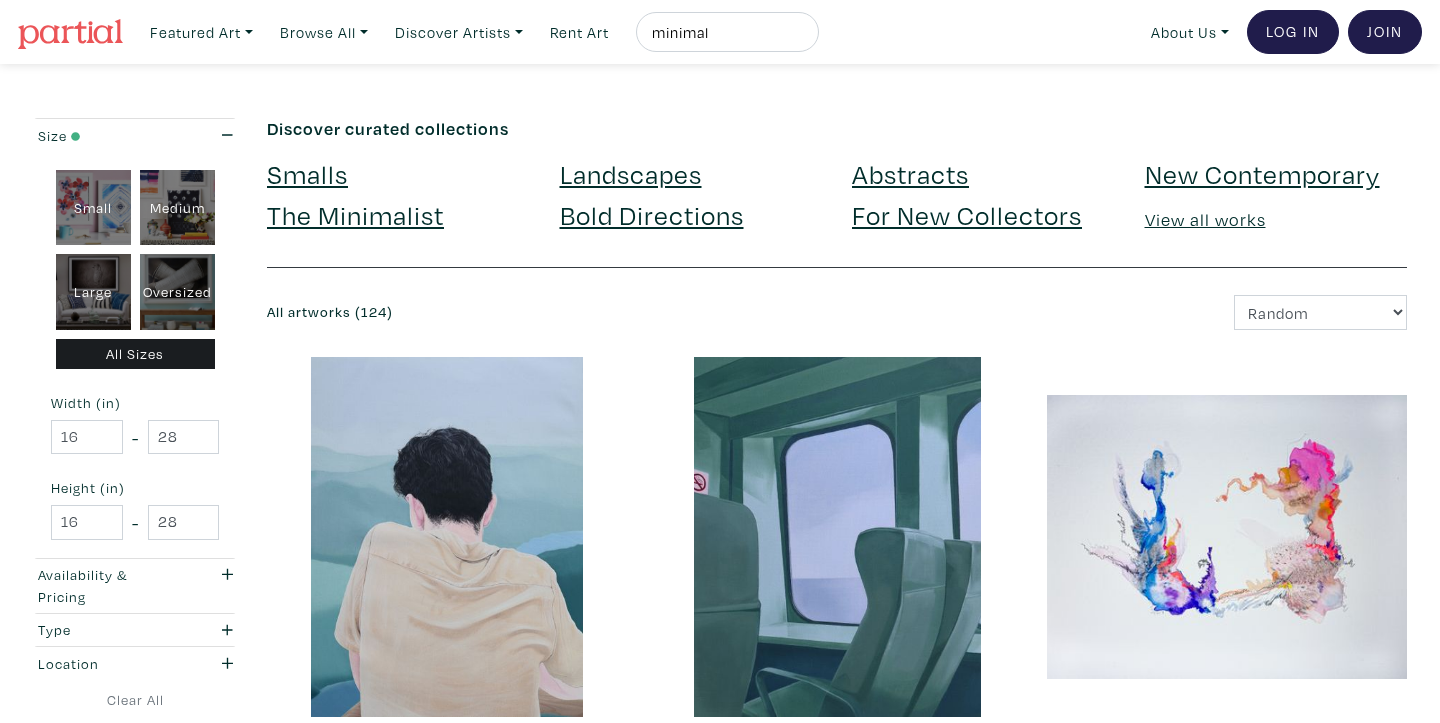click on "([LAST]) [FIRST] [LAST]" at bounding box center (345, 1804) 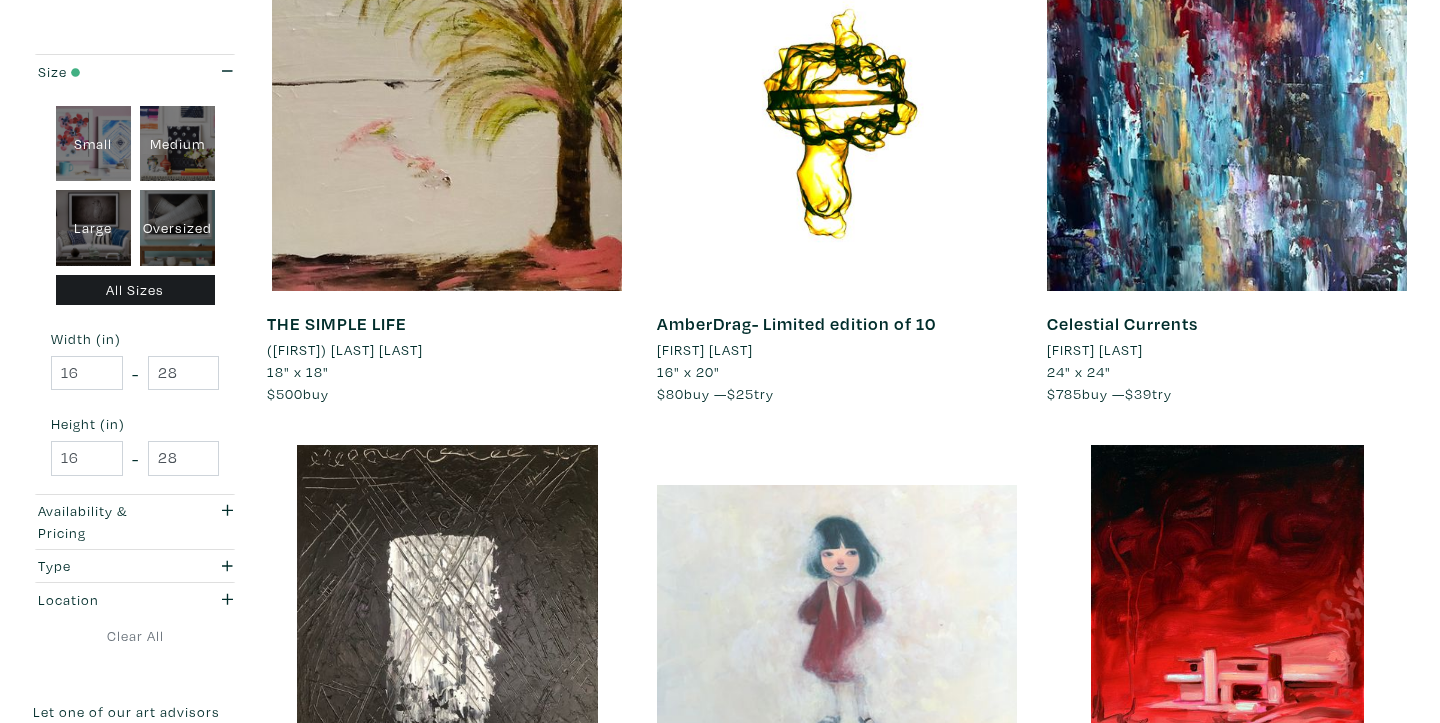 scroll, scrollTop: 0, scrollLeft: 0, axis: both 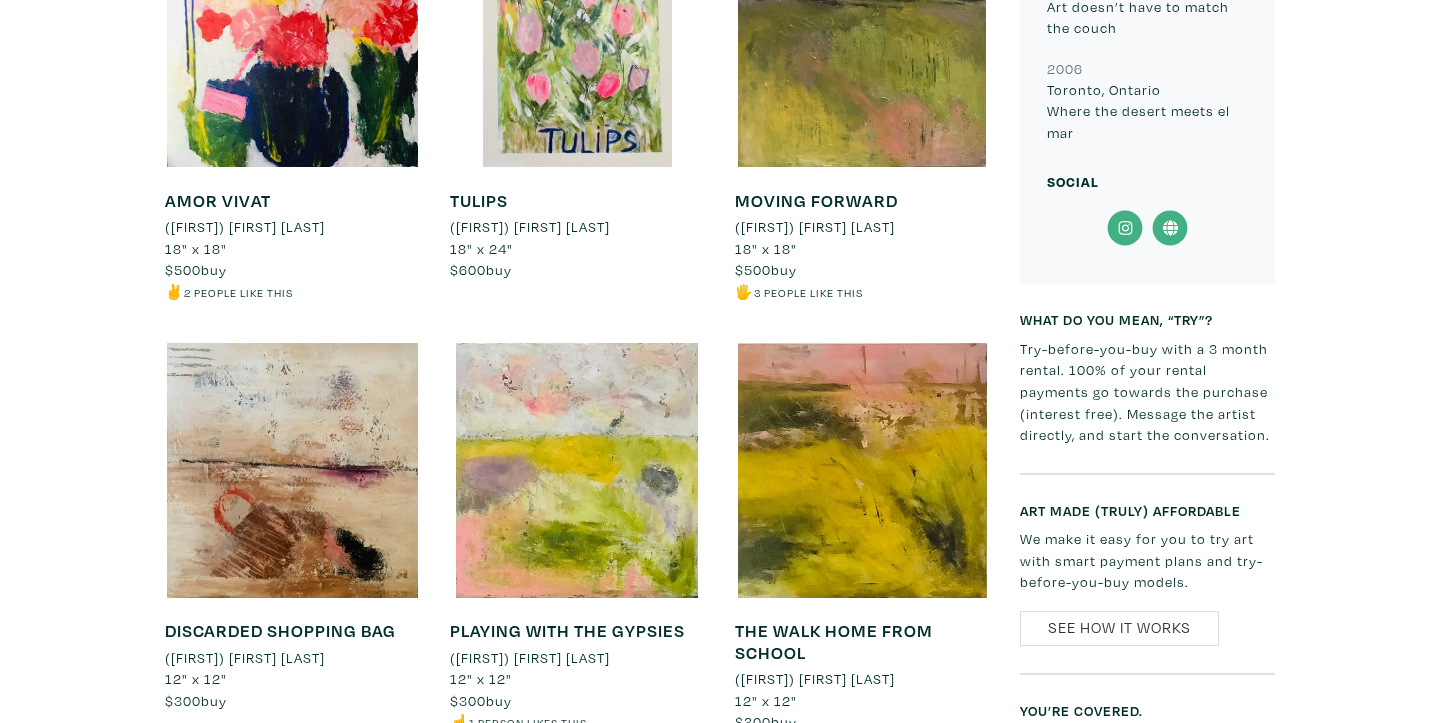 click at bounding box center (862, 470) 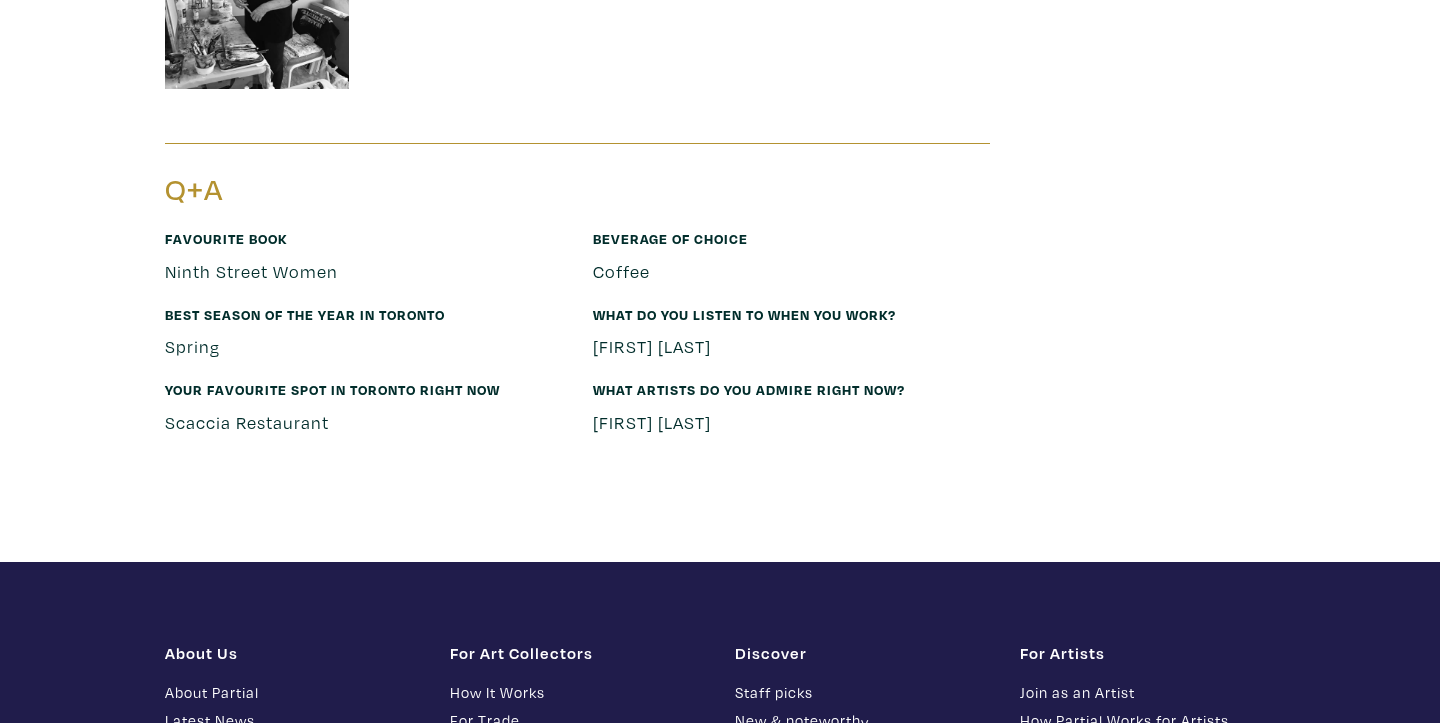 scroll, scrollTop: 2598, scrollLeft: 0, axis: vertical 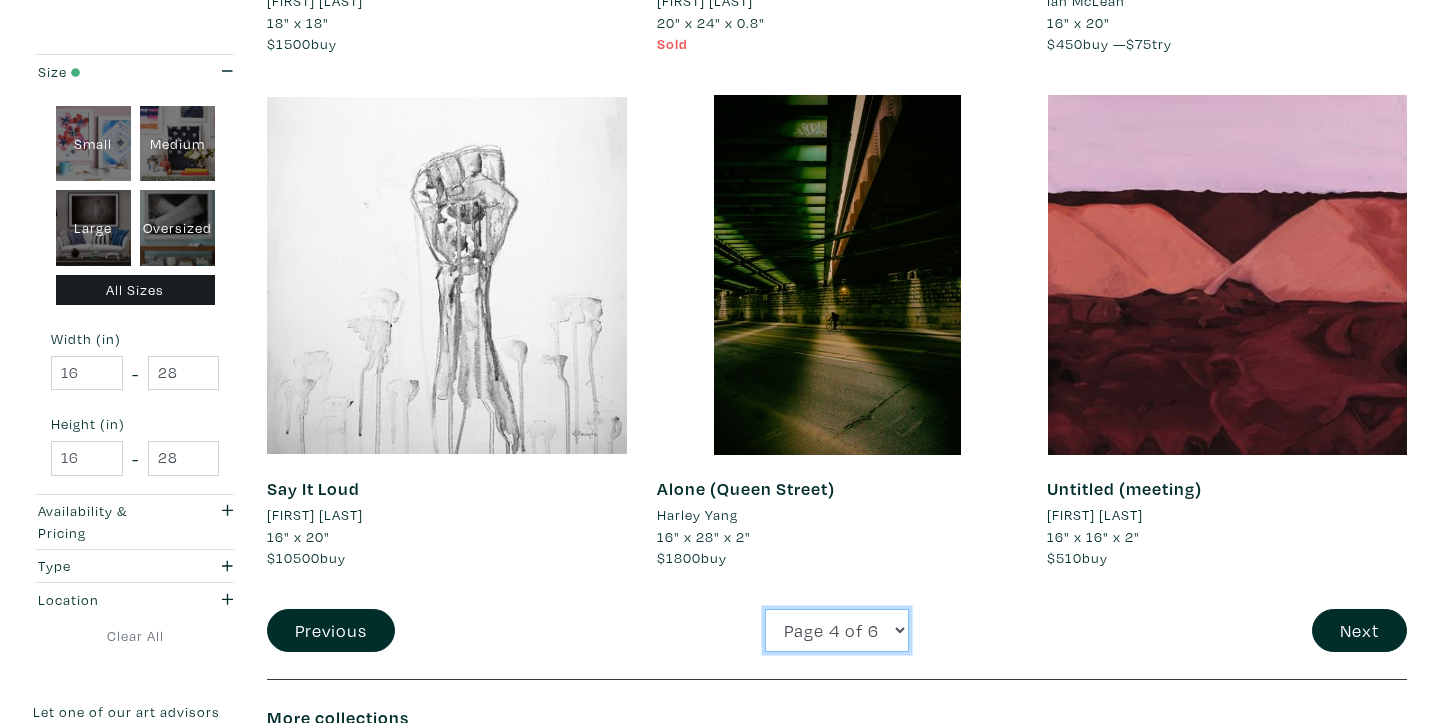 click on "Page 1 of 6
Page 2 of 6
Page 3 of 6
Page 4 of 6
Page 5 of 6
Page 6 of 6" at bounding box center (837, 630) 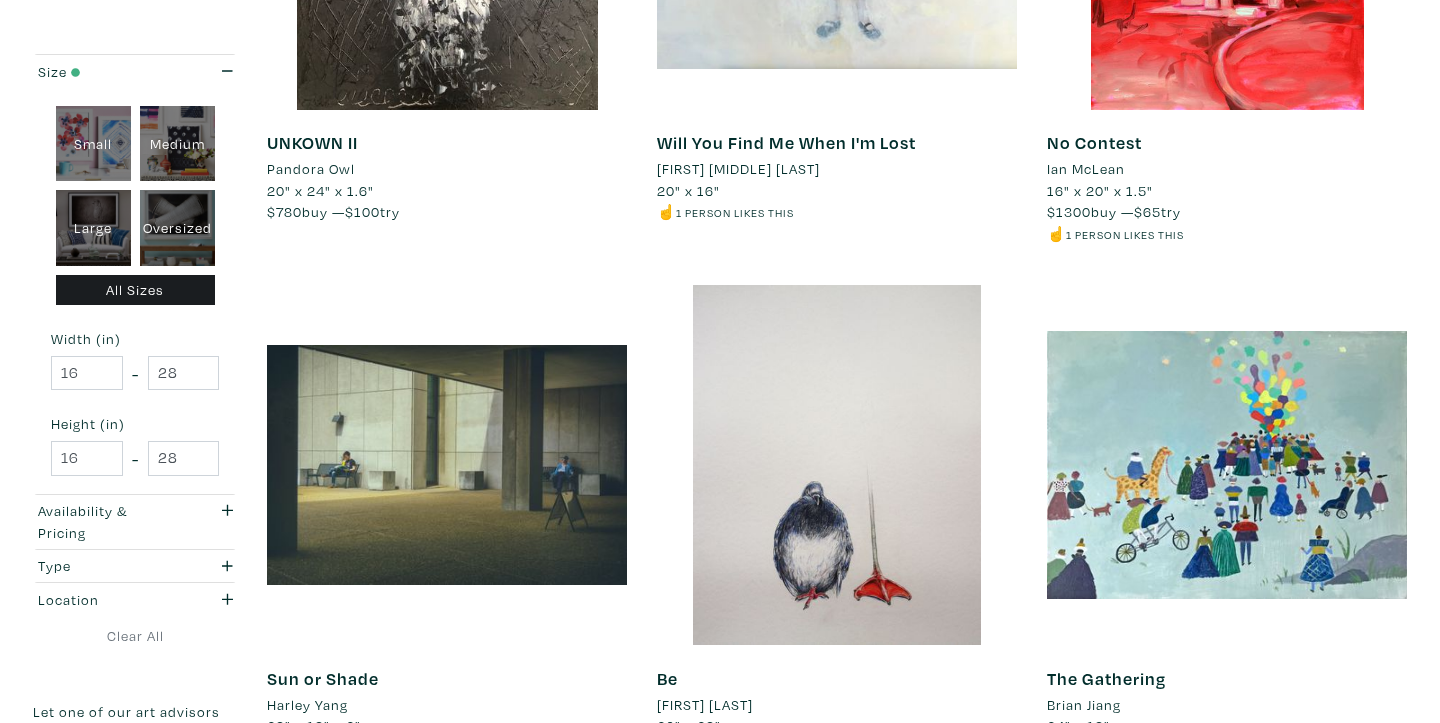 scroll, scrollTop: 0, scrollLeft: 0, axis: both 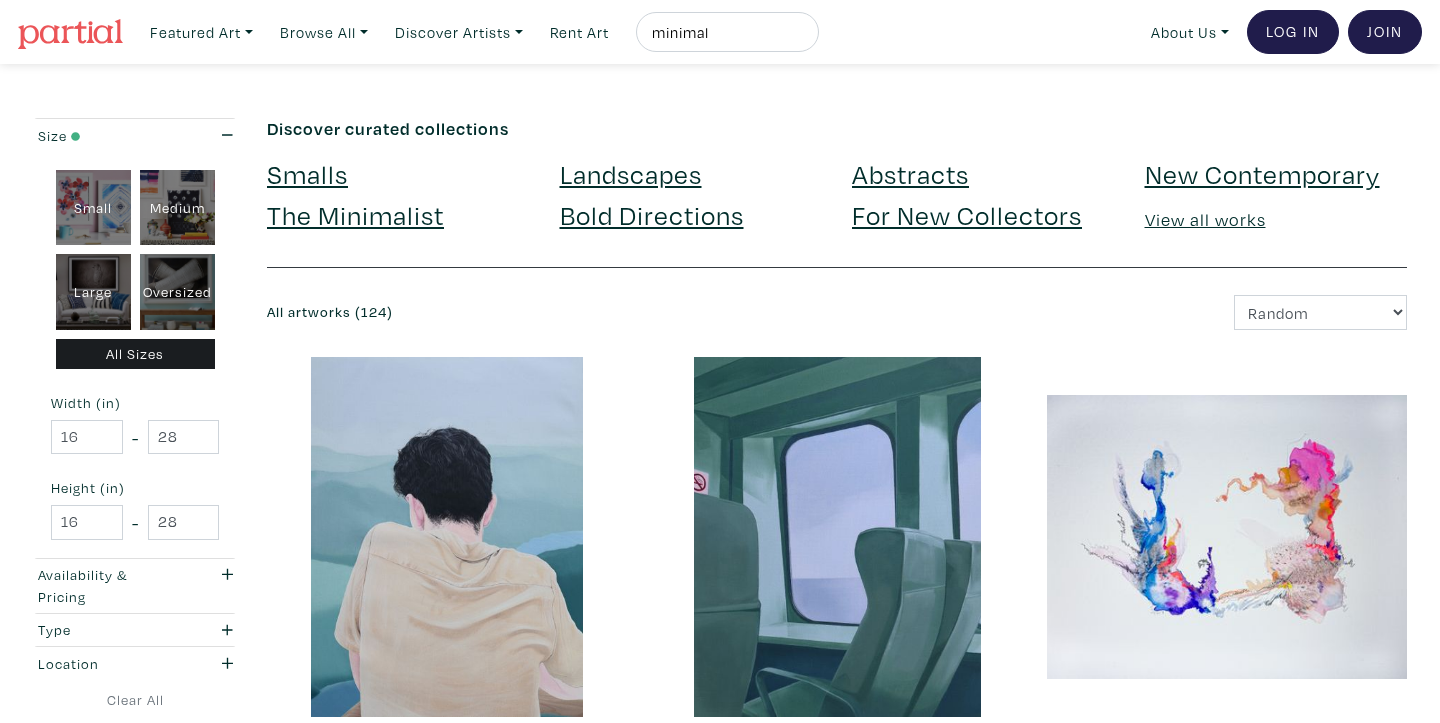 click on "New Contemporary" at bounding box center (1262, 173) 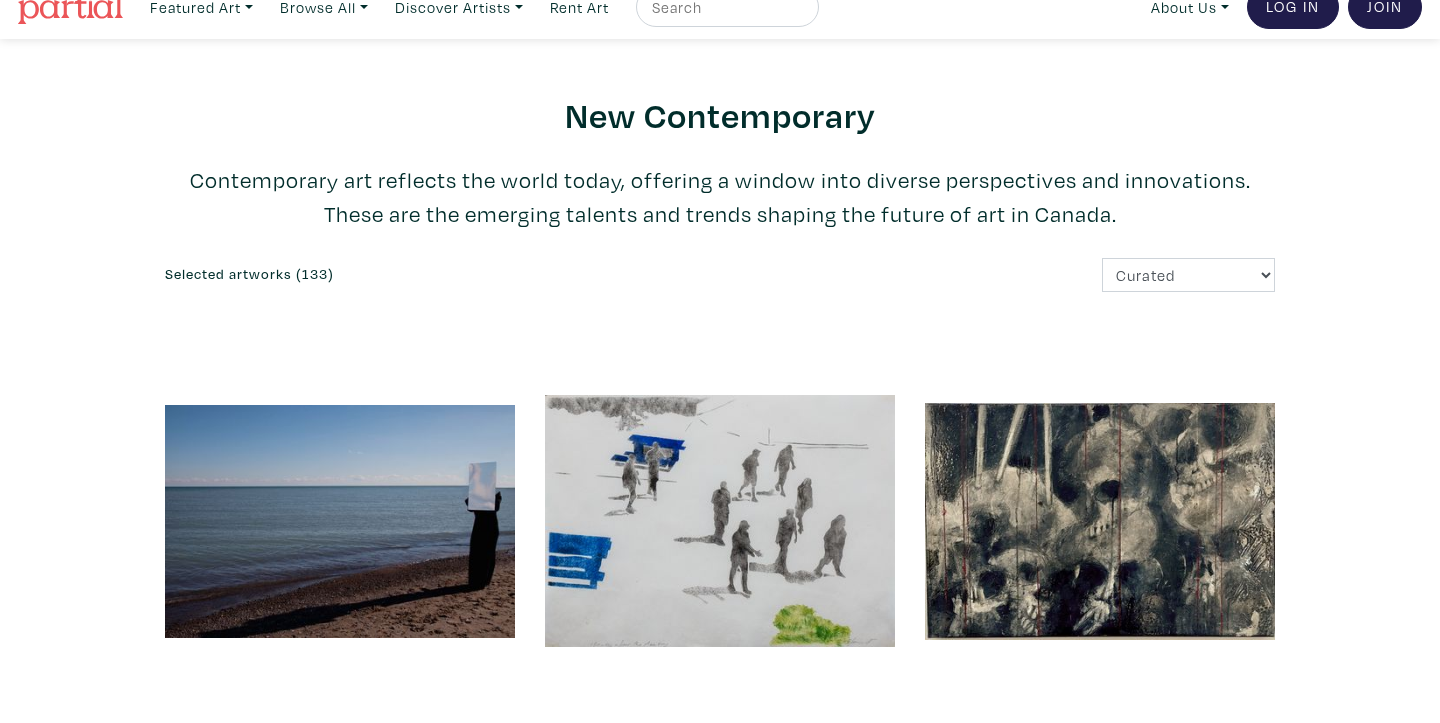 scroll, scrollTop: 197, scrollLeft: 0, axis: vertical 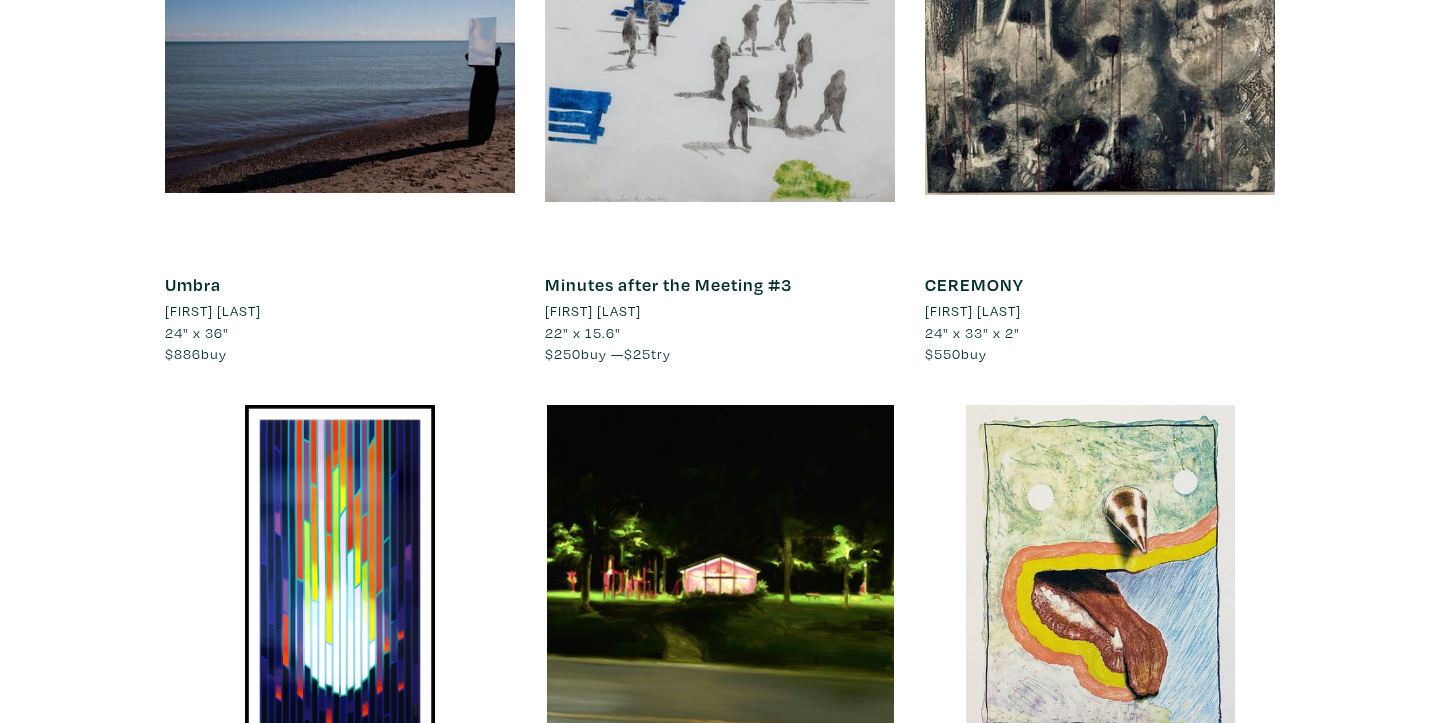 click on "[FIRST] [LAST]" at bounding box center (973, 311) 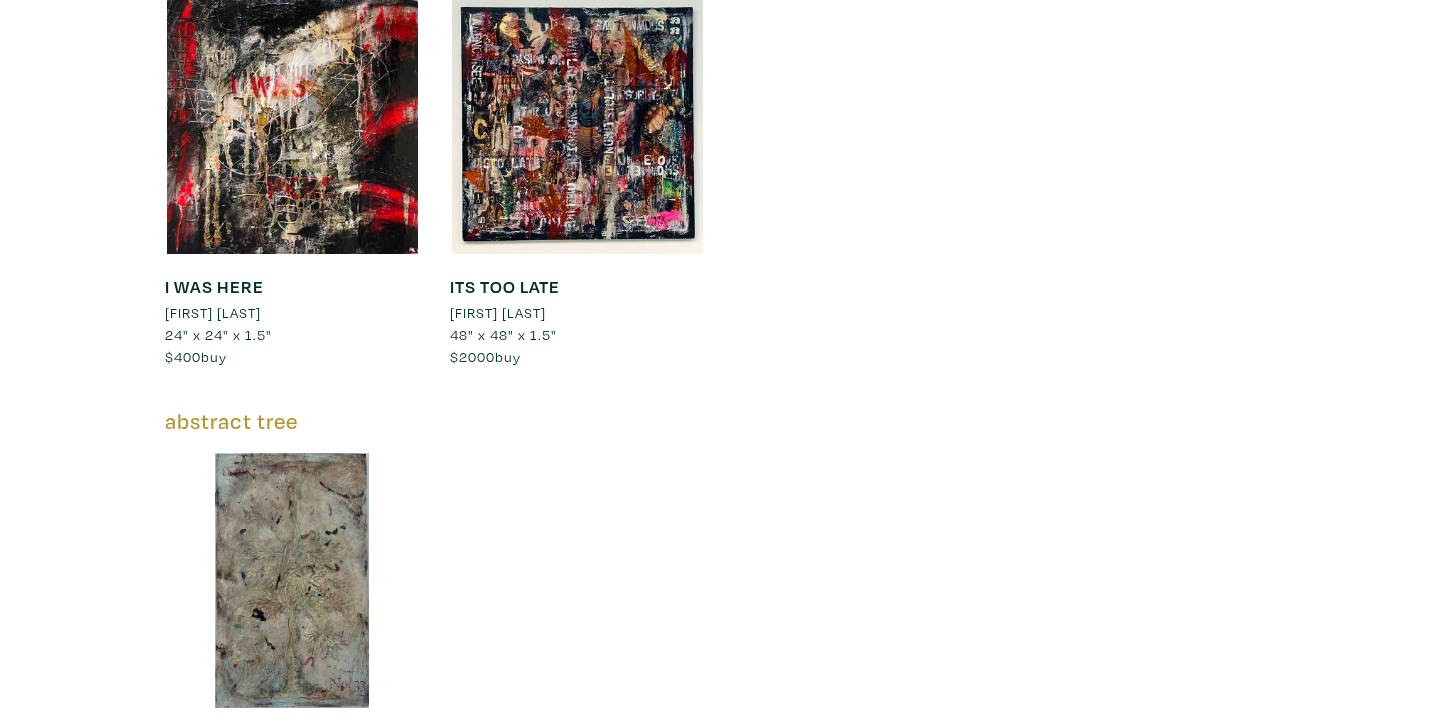 scroll, scrollTop: 2357, scrollLeft: 0, axis: vertical 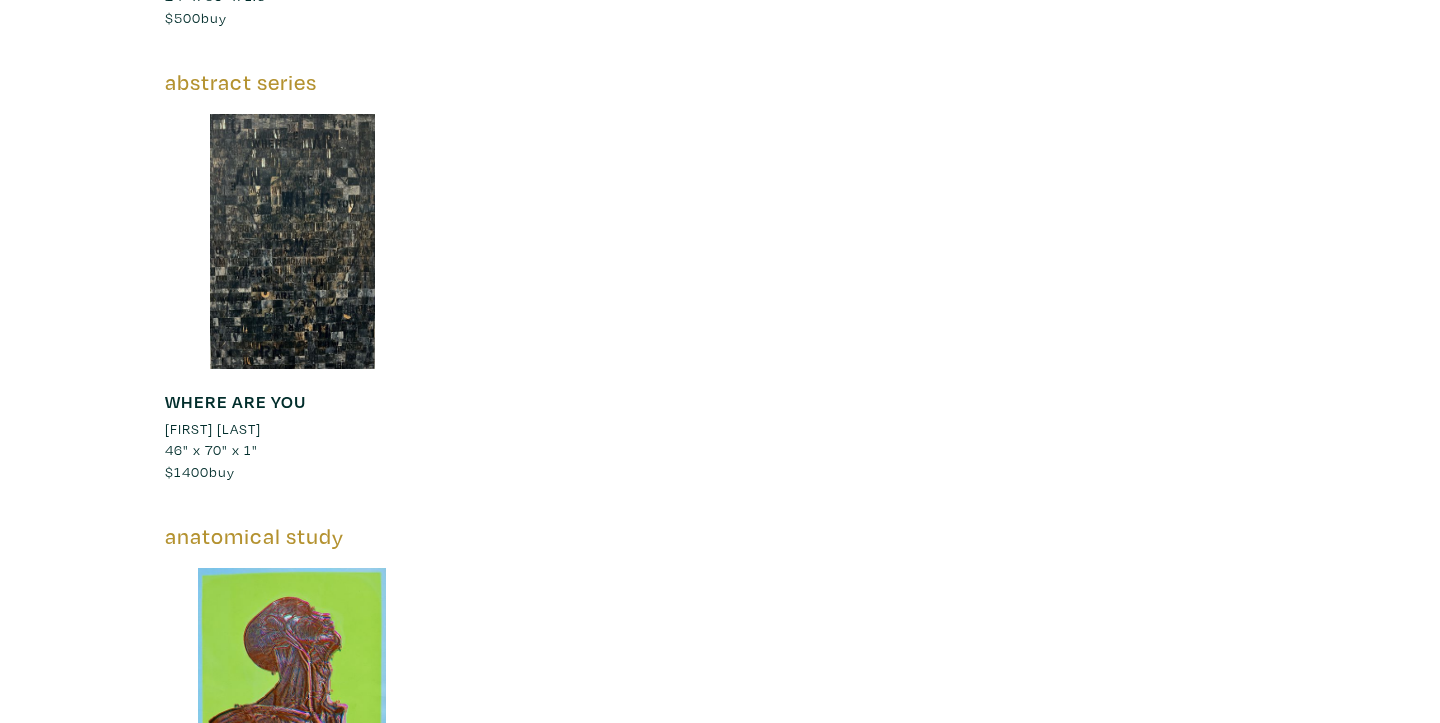 click at bounding box center [292, 241] 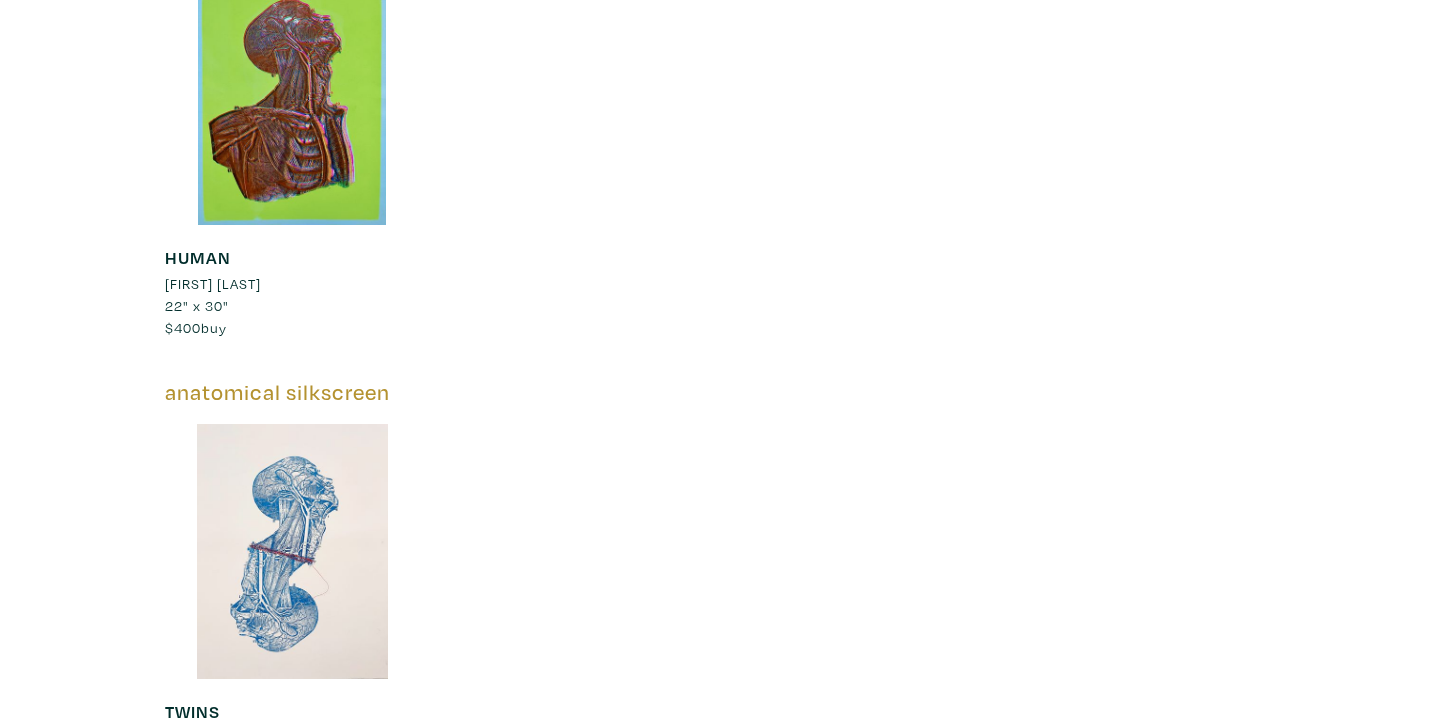 scroll, scrollTop: 6420, scrollLeft: 0, axis: vertical 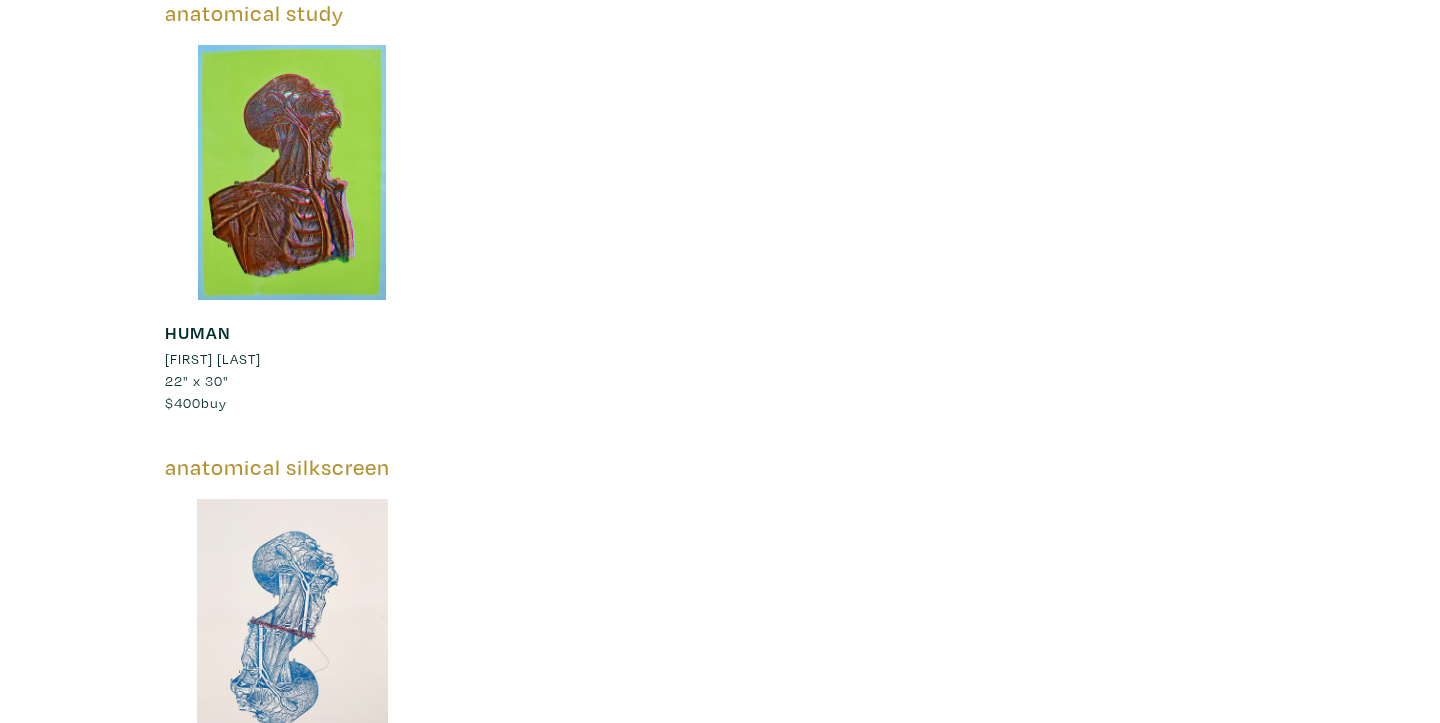 click at bounding box center (292, 626) 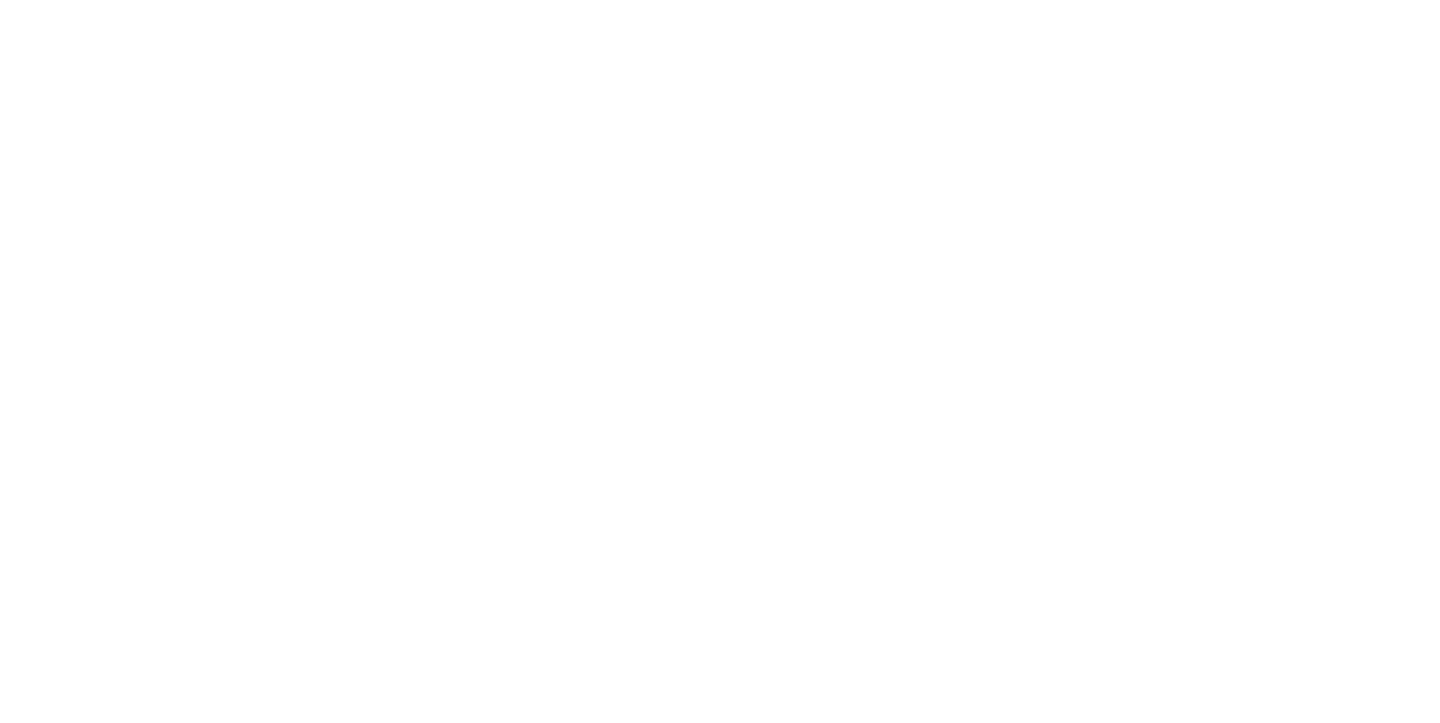 scroll, scrollTop: 0, scrollLeft: 0, axis: both 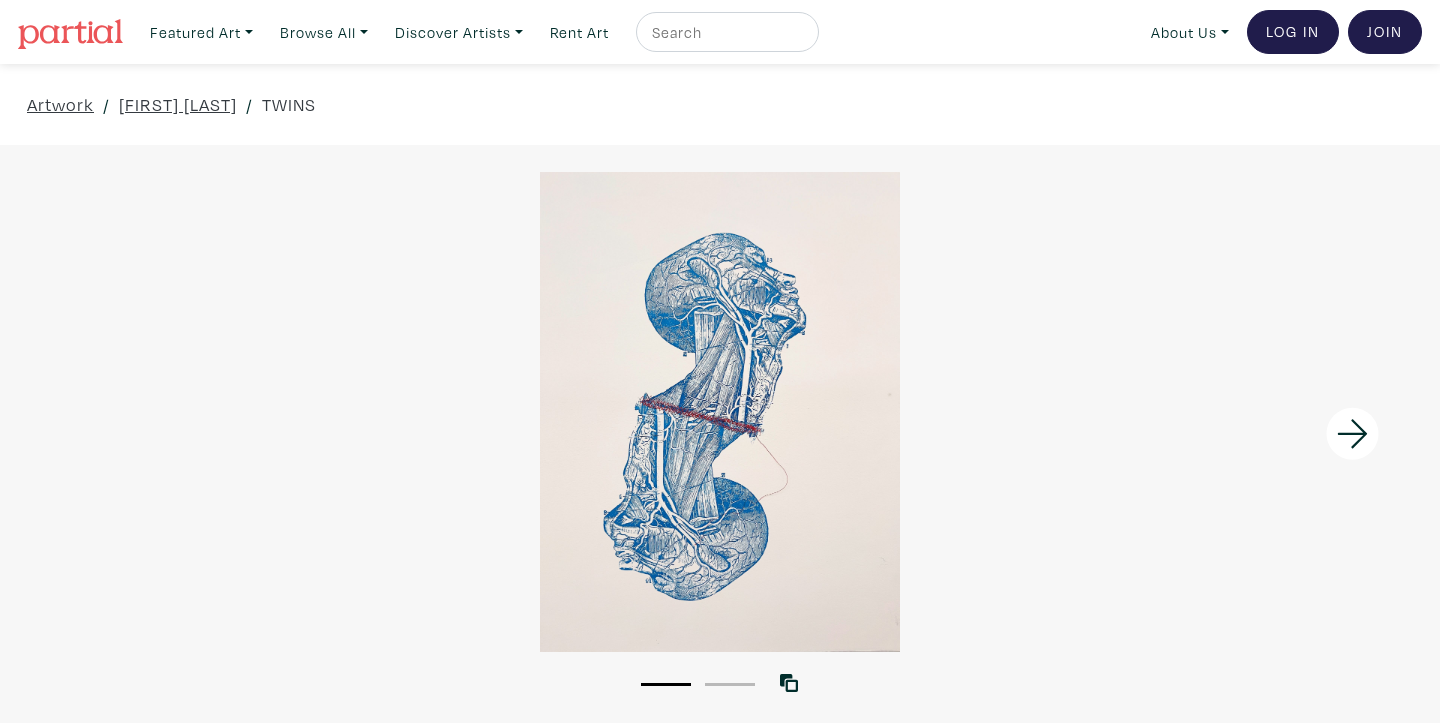 click on "Artwork
/
steven sabados
/
TWINS" at bounding box center [720, 104] 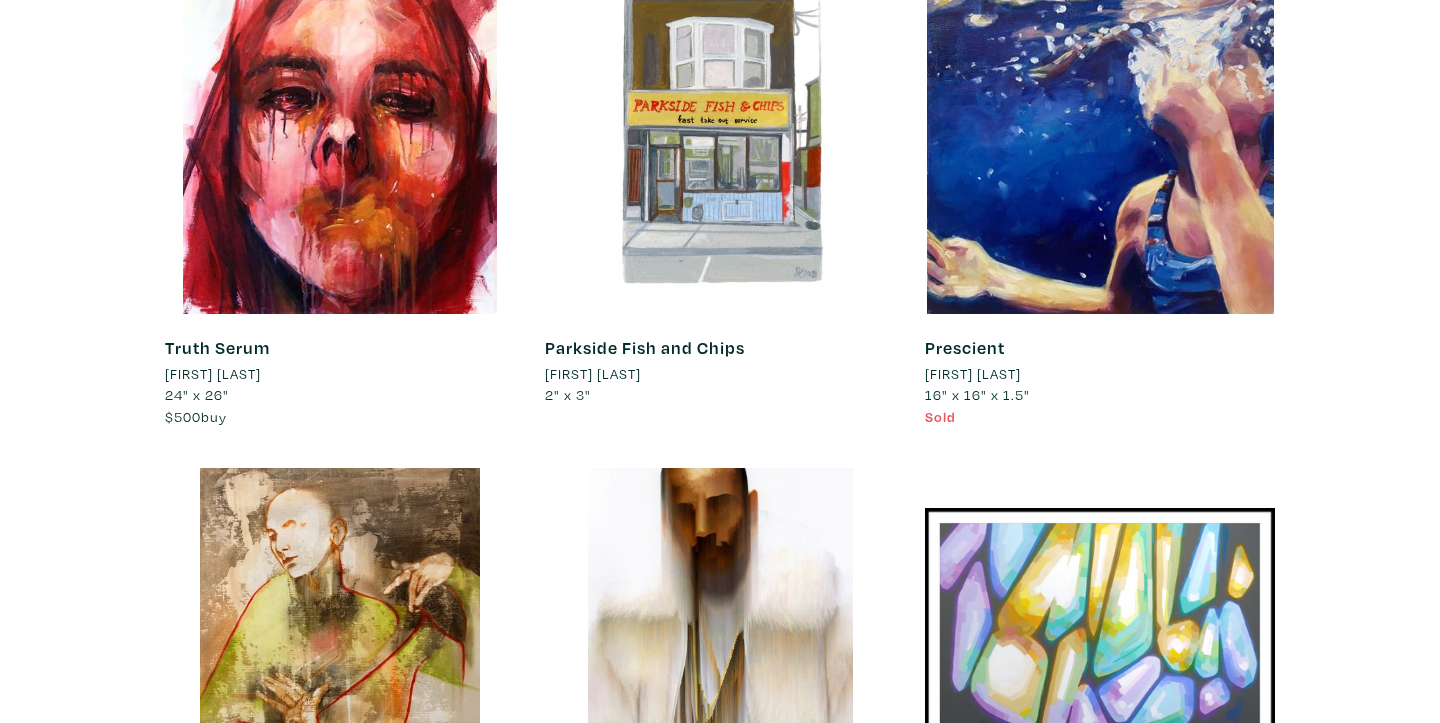 scroll, scrollTop: 1908, scrollLeft: 0, axis: vertical 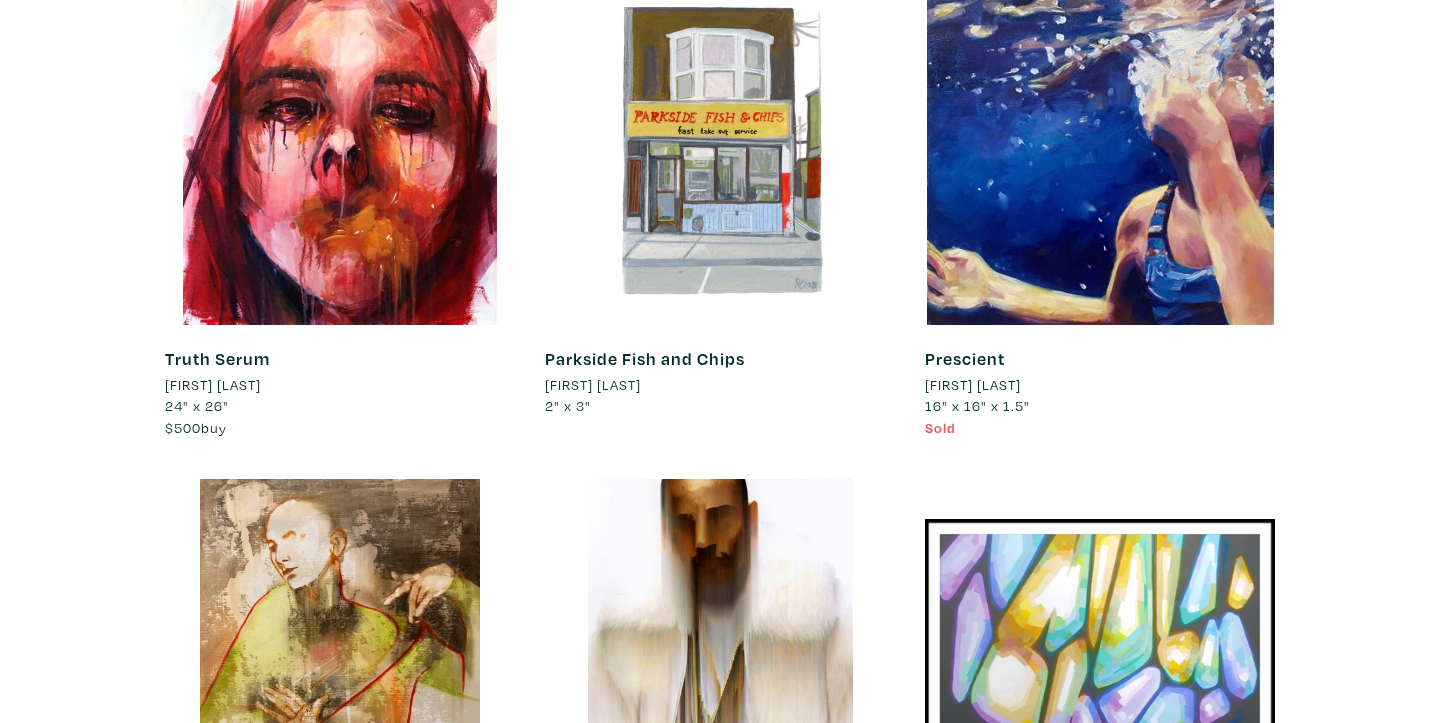 click on "[FIRST] [LAST]" at bounding box center (973, 385) 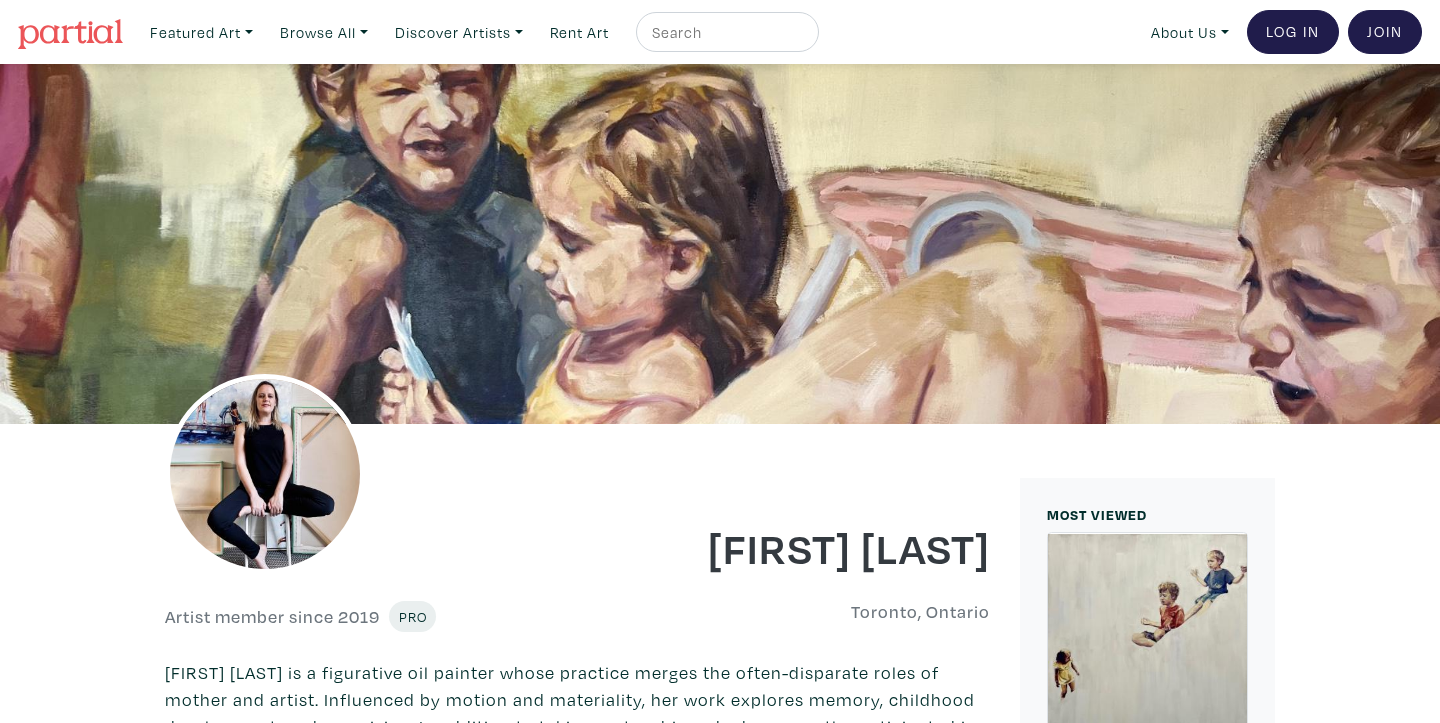scroll, scrollTop: 0, scrollLeft: 0, axis: both 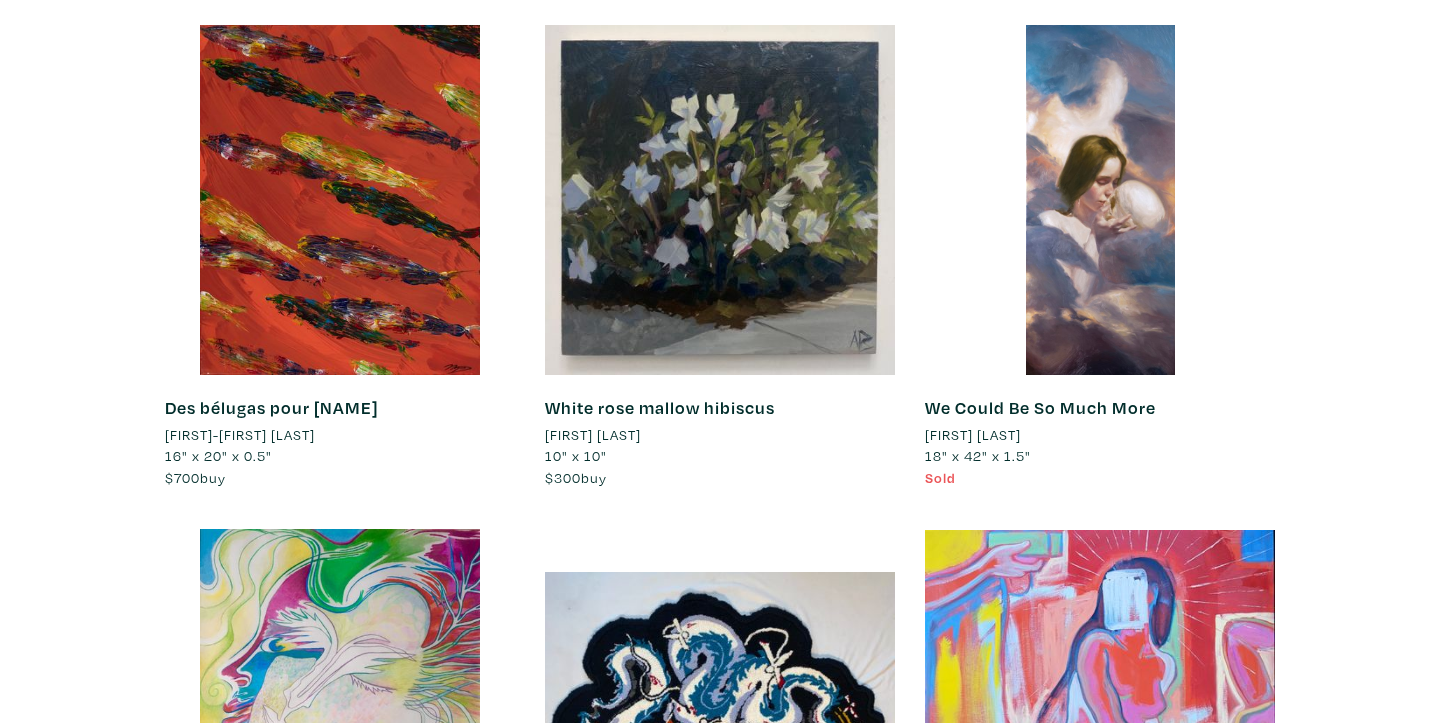 click on "[FIRST] [LAST]" at bounding box center (593, 435) 